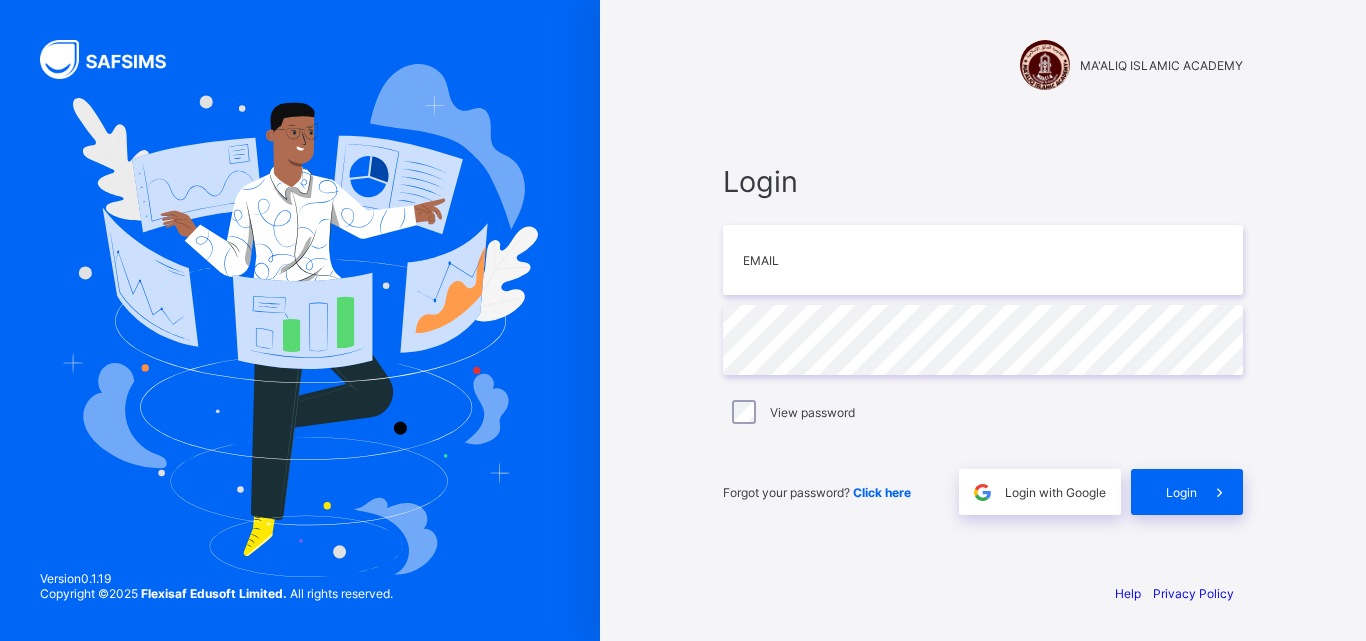 scroll, scrollTop: 0, scrollLeft: 0, axis: both 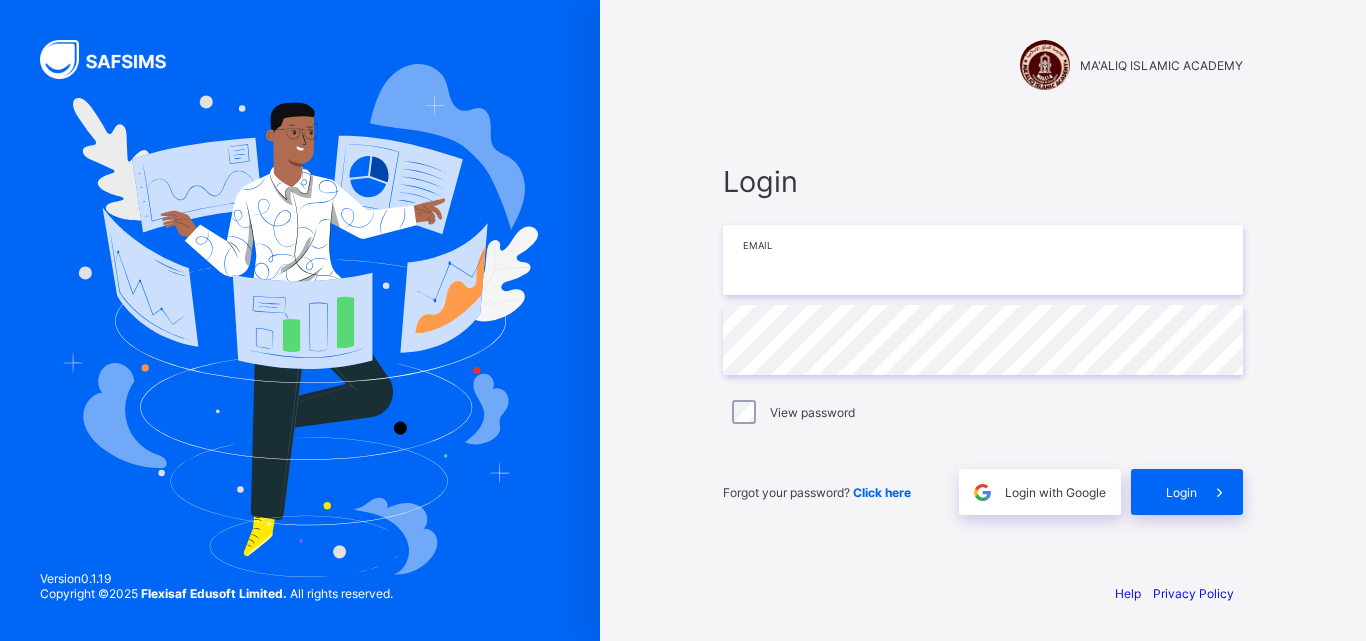 click at bounding box center (983, 260) 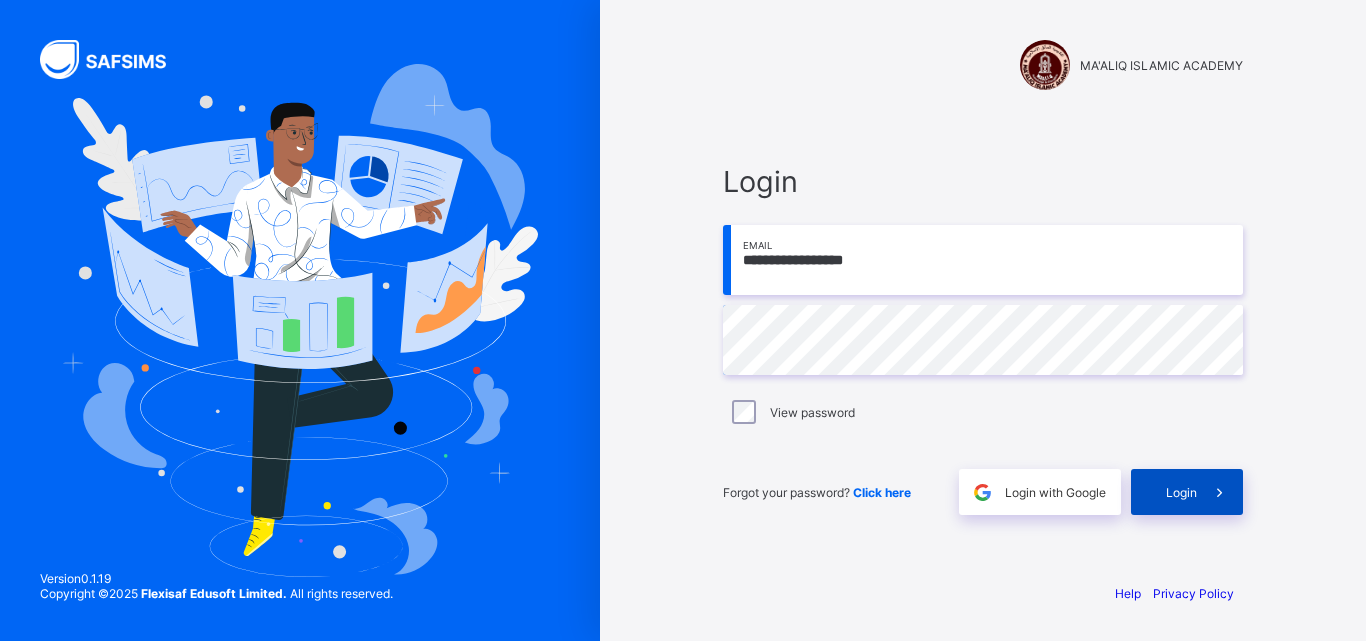 click on "Login" at bounding box center [1187, 492] 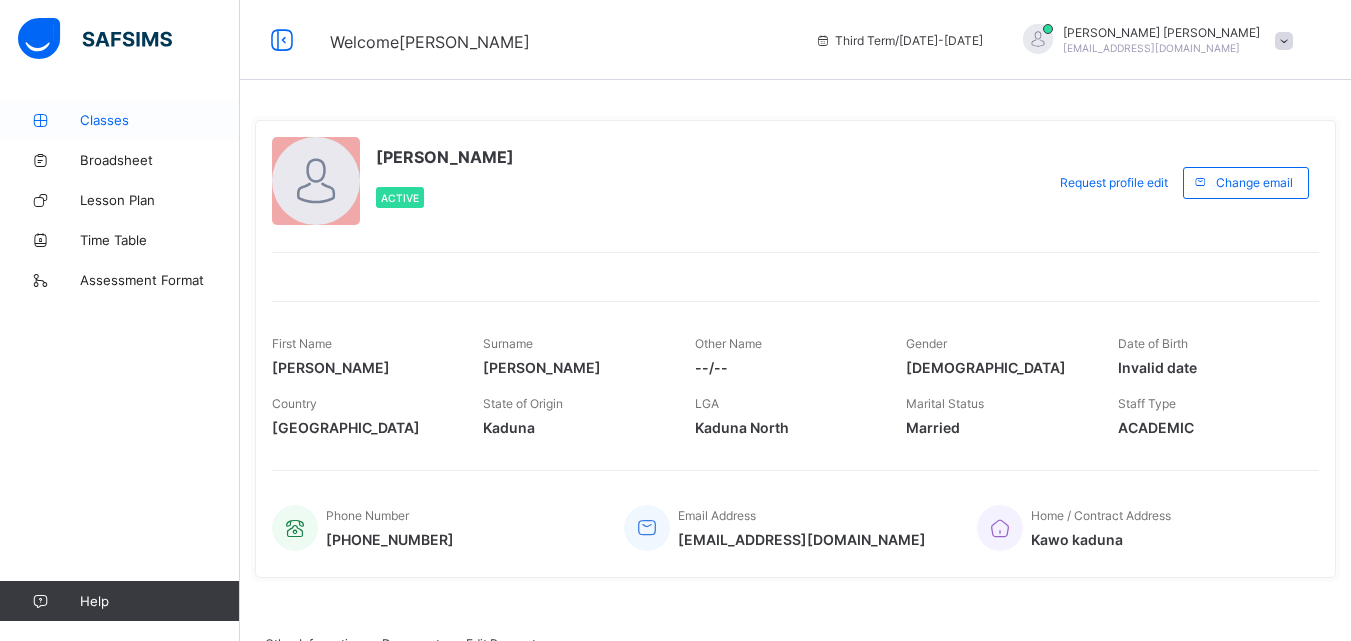 click on "Classes" at bounding box center [160, 120] 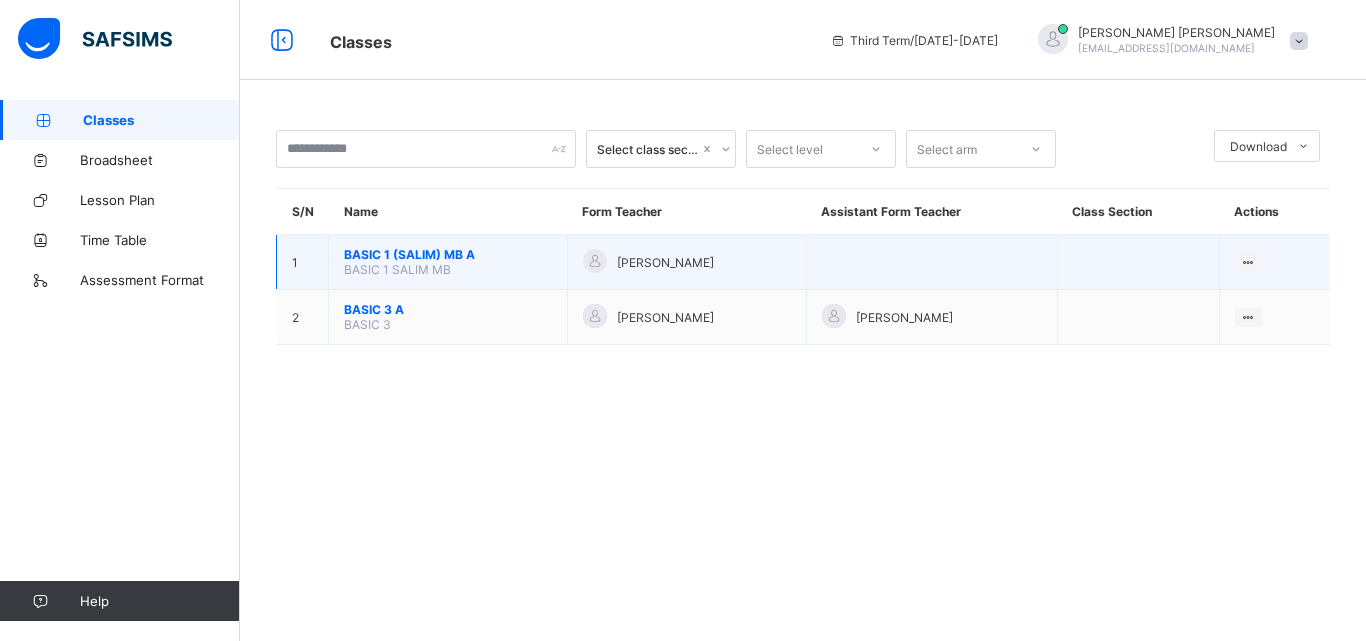 click on "BASIC 1 ([PERSON_NAME]) MB   A" at bounding box center [448, 254] 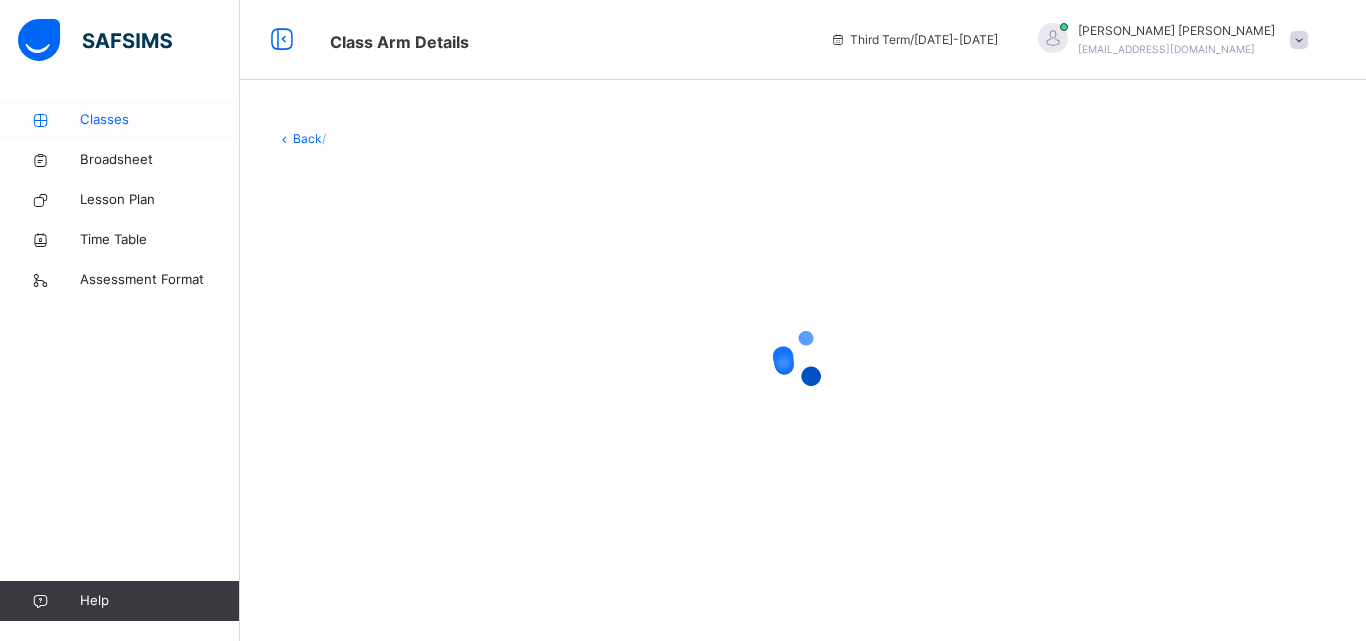 click on "Classes" at bounding box center (160, 120) 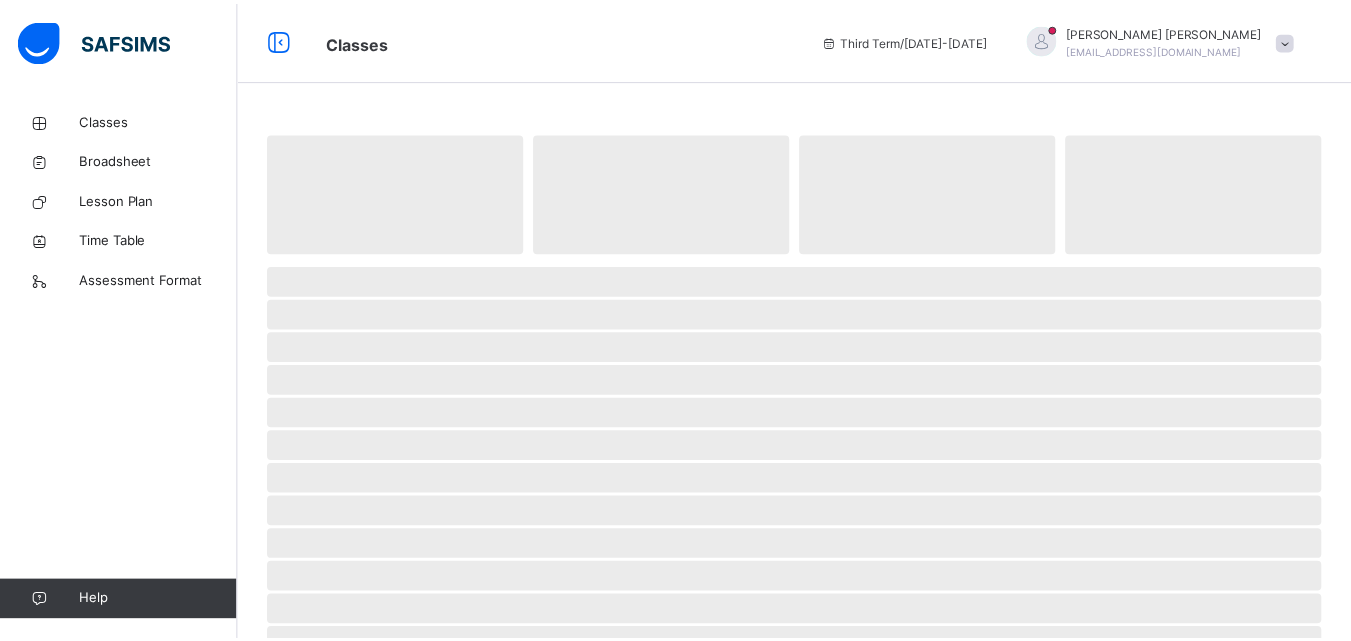 scroll, scrollTop: 0, scrollLeft: 0, axis: both 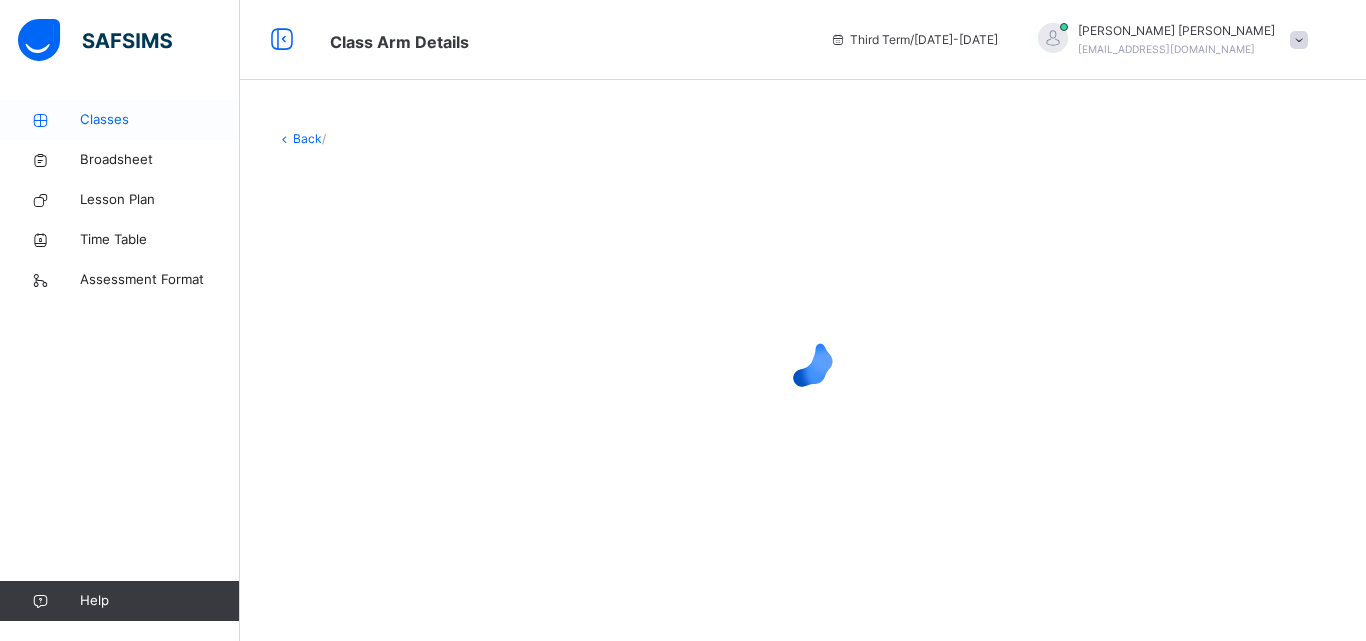 click on "Classes" at bounding box center (160, 120) 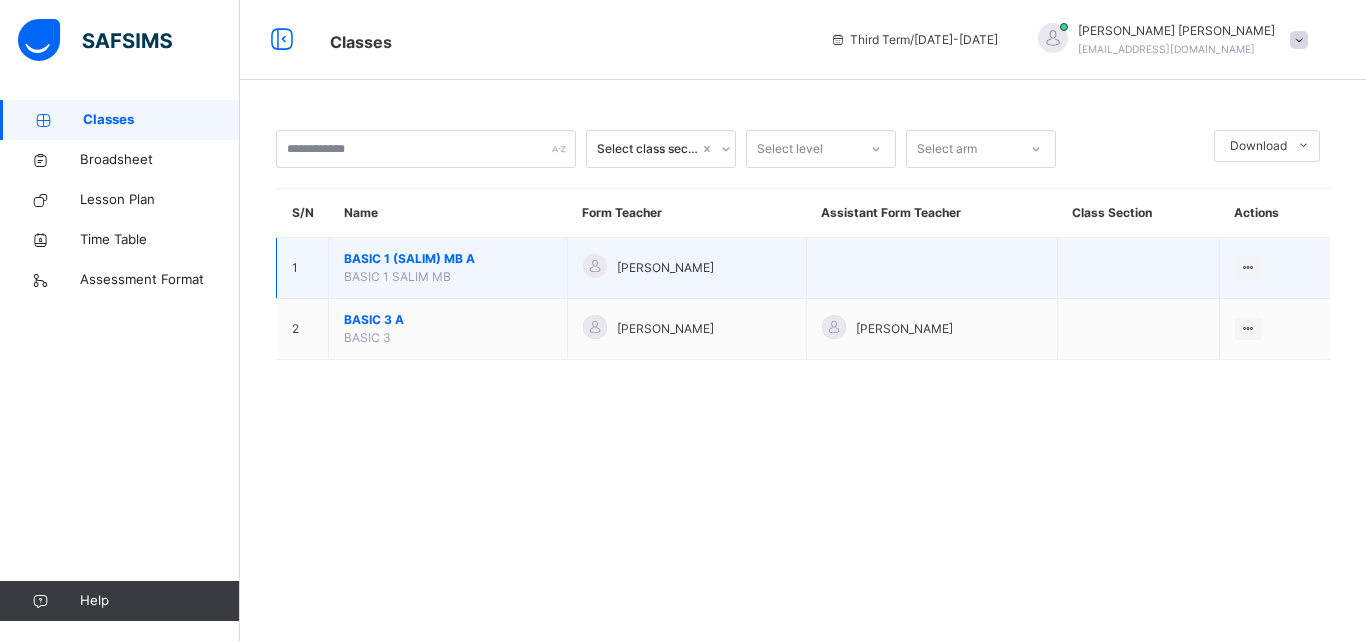 click on "BASIC 1 ([PERSON_NAME]) MB   A" at bounding box center [448, 259] 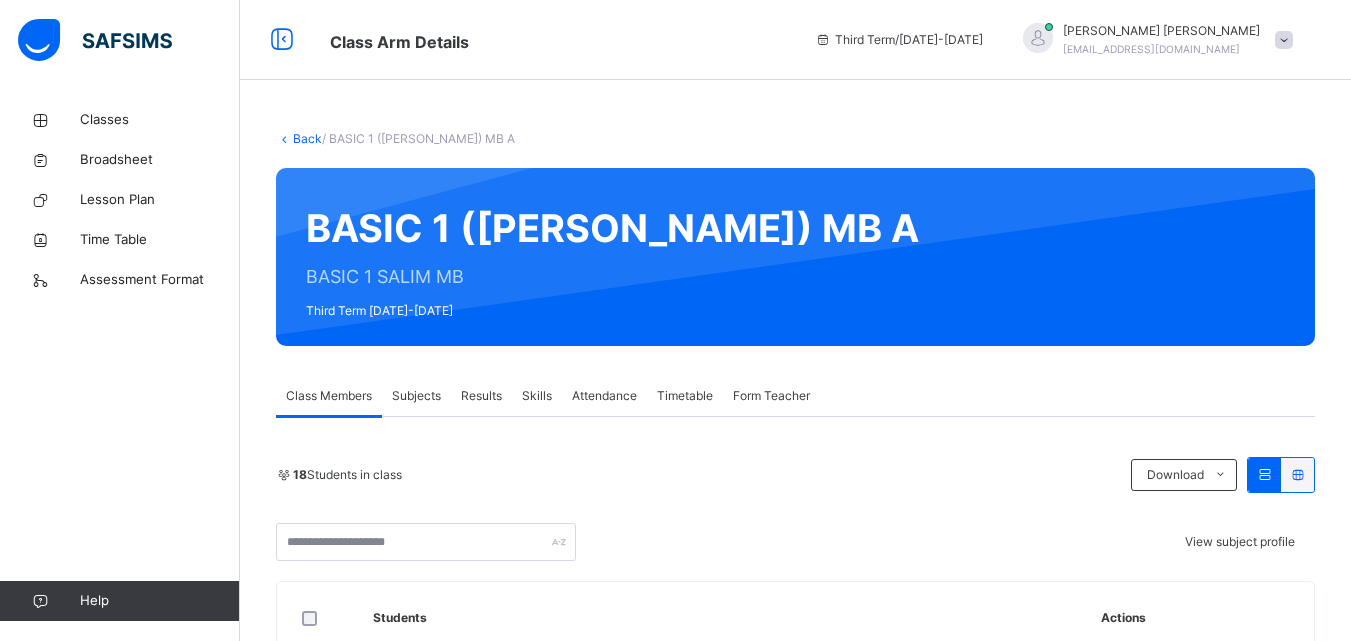 click on "Subjects" at bounding box center (416, 396) 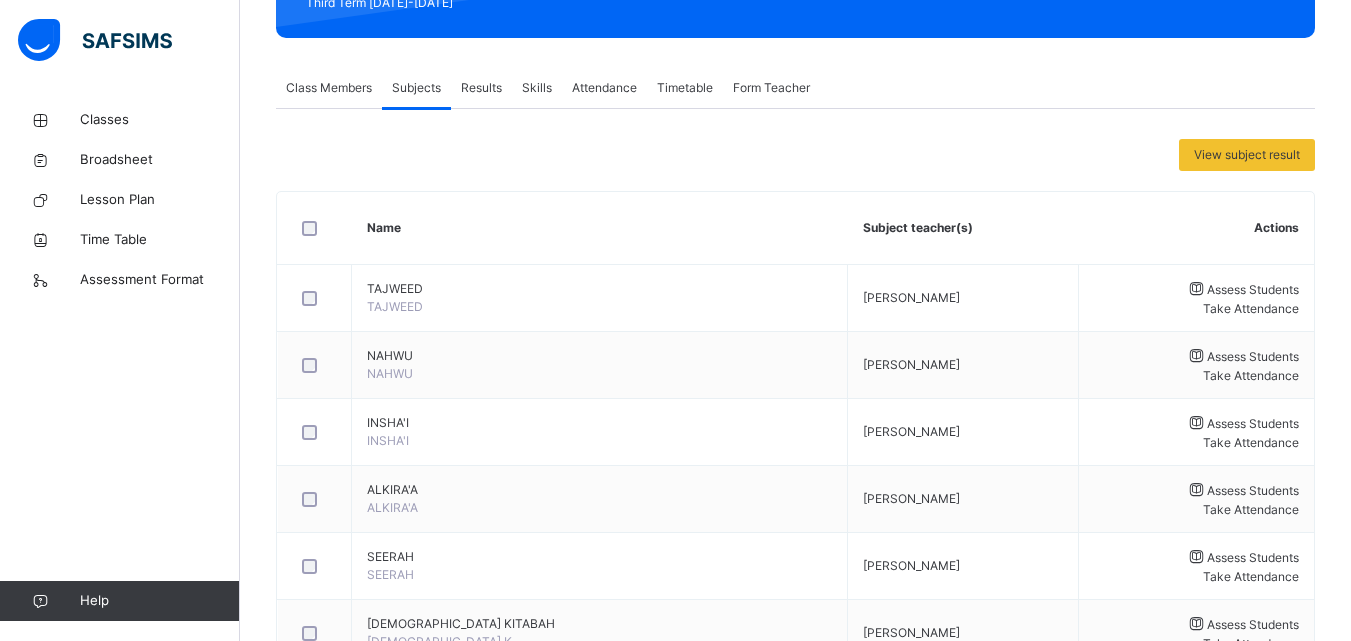scroll, scrollTop: 320, scrollLeft: 0, axis: vertical 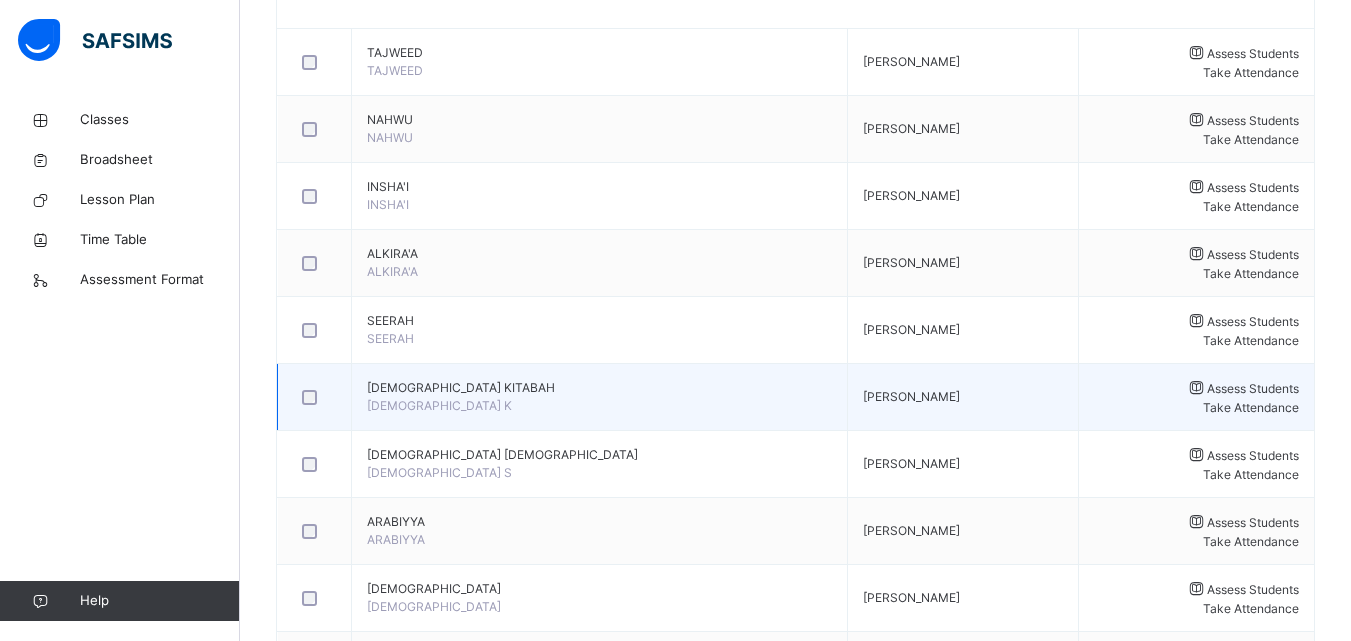 click on "Assess Students" at bounding box center [1253, 388] 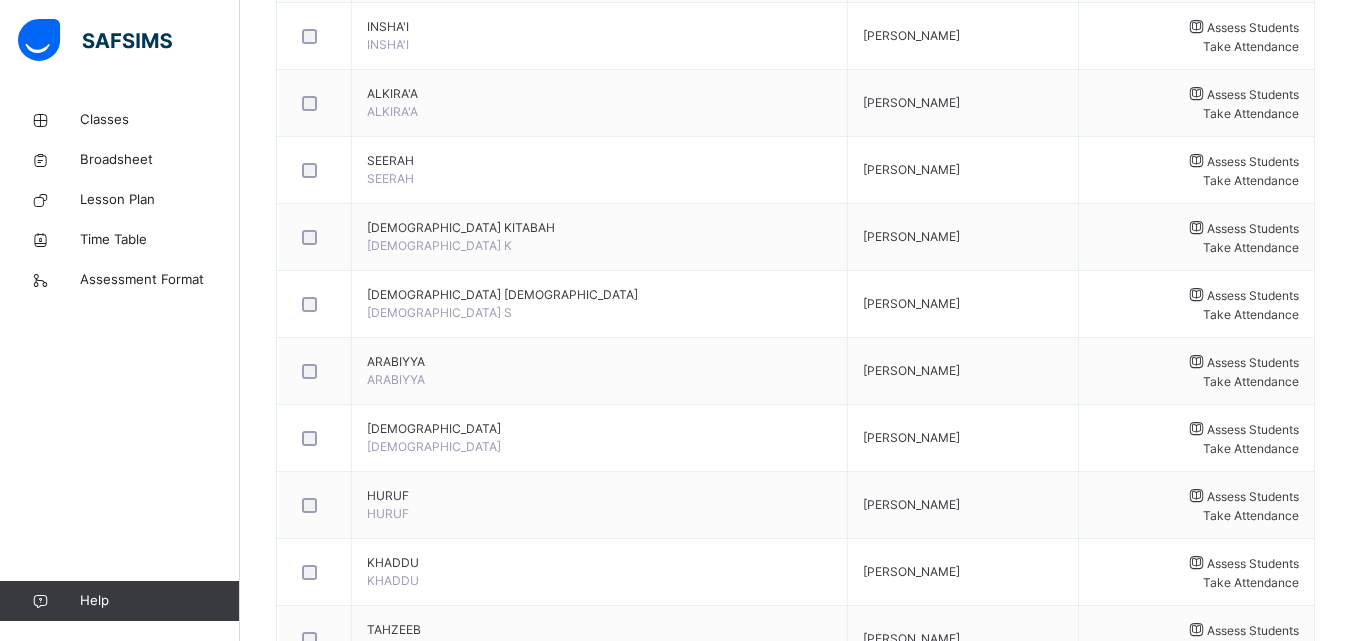 scroll, scrollTop: 782, scrollLeft: 0, axis: vertical 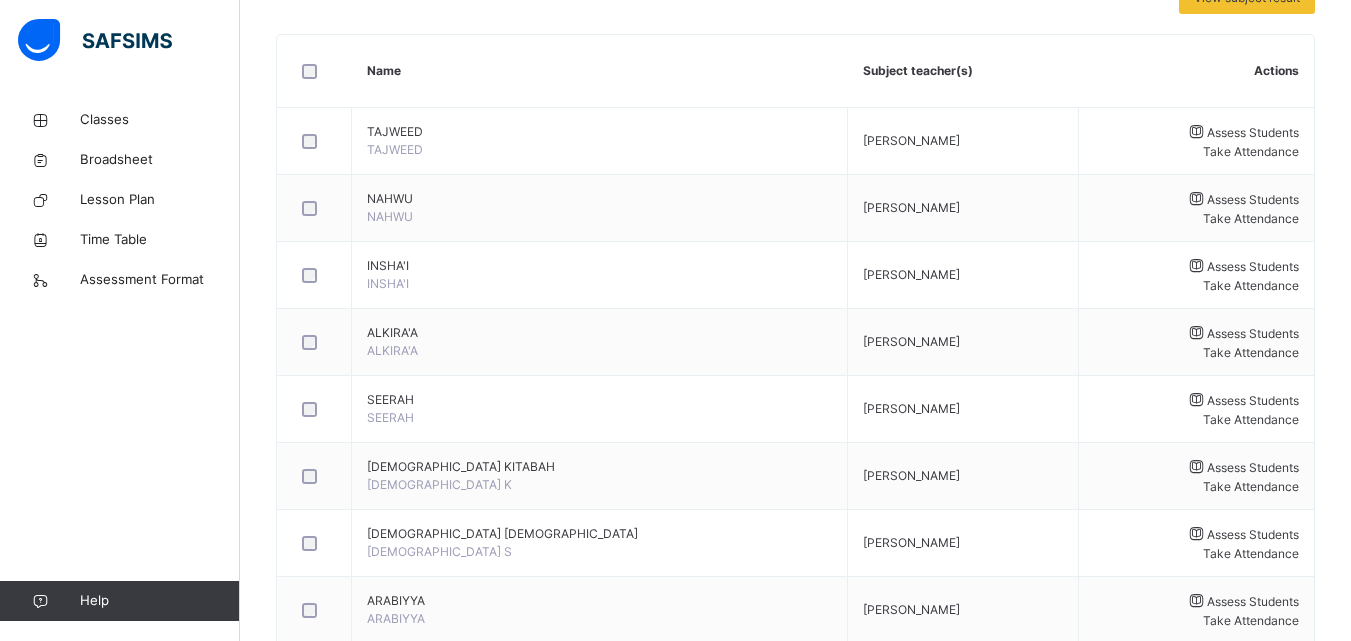 click on "C.A 1" at bounding box center [629, 1552] 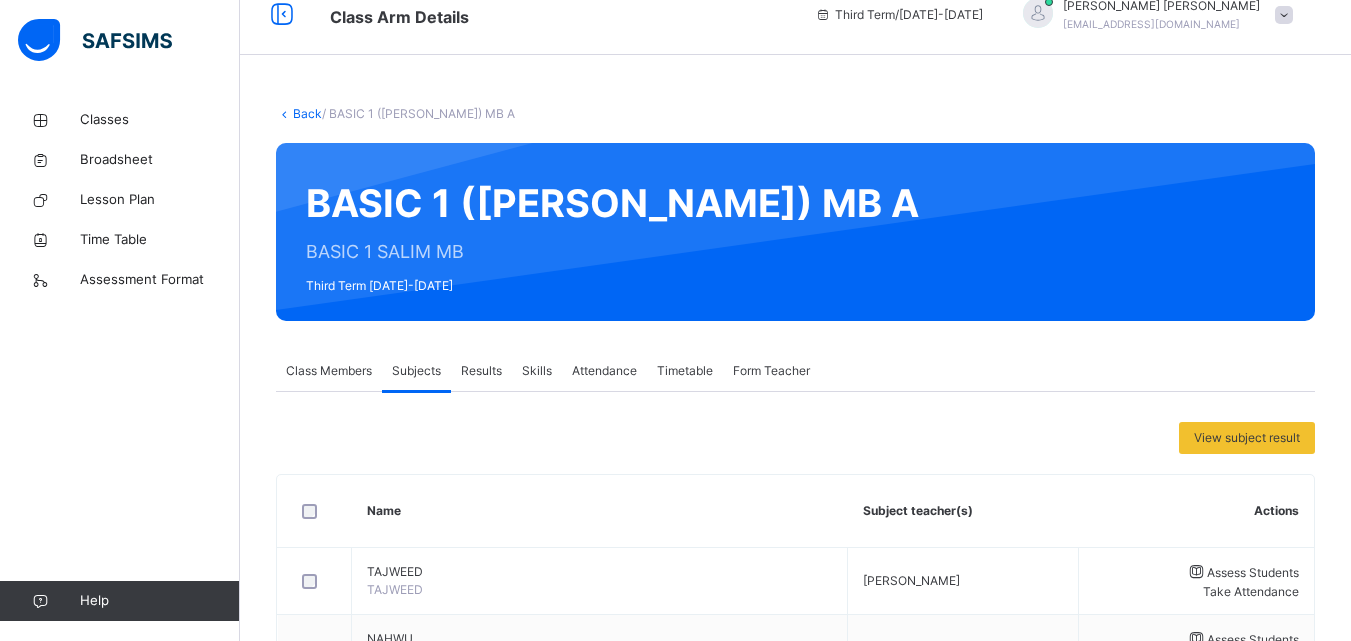 scroll, scrollTop: 0, scrollLeft: 0, axis: both 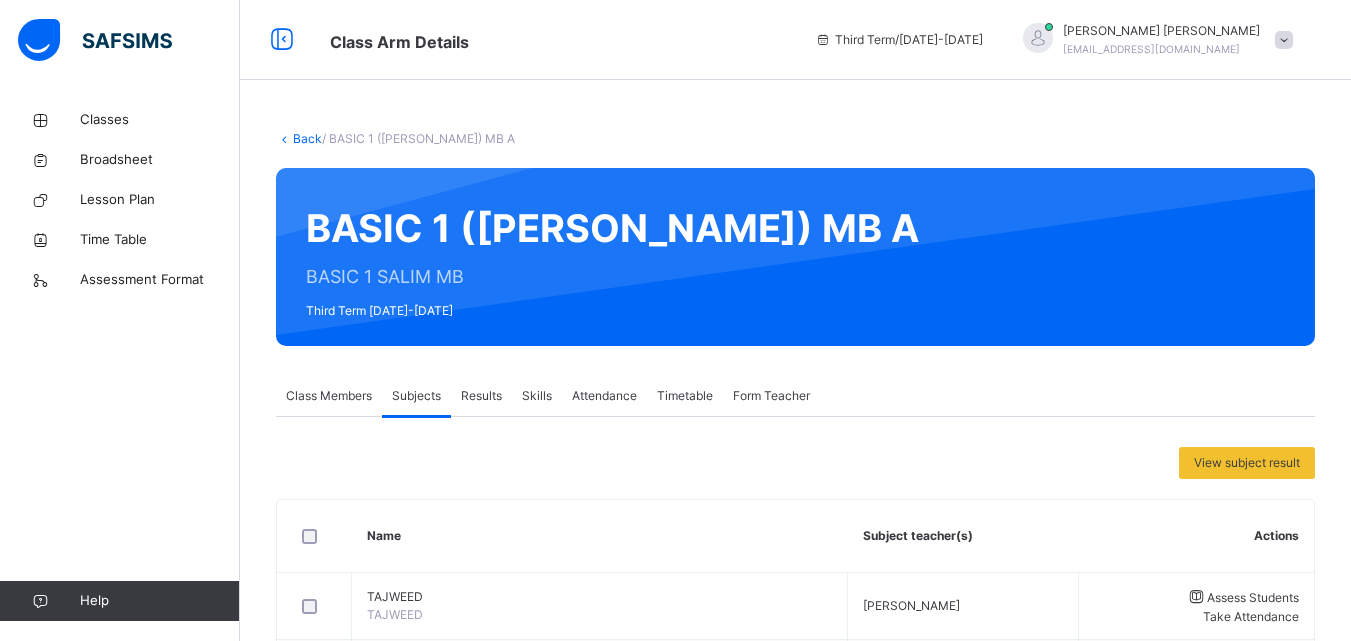 click at bounding box center (1607, 1794) 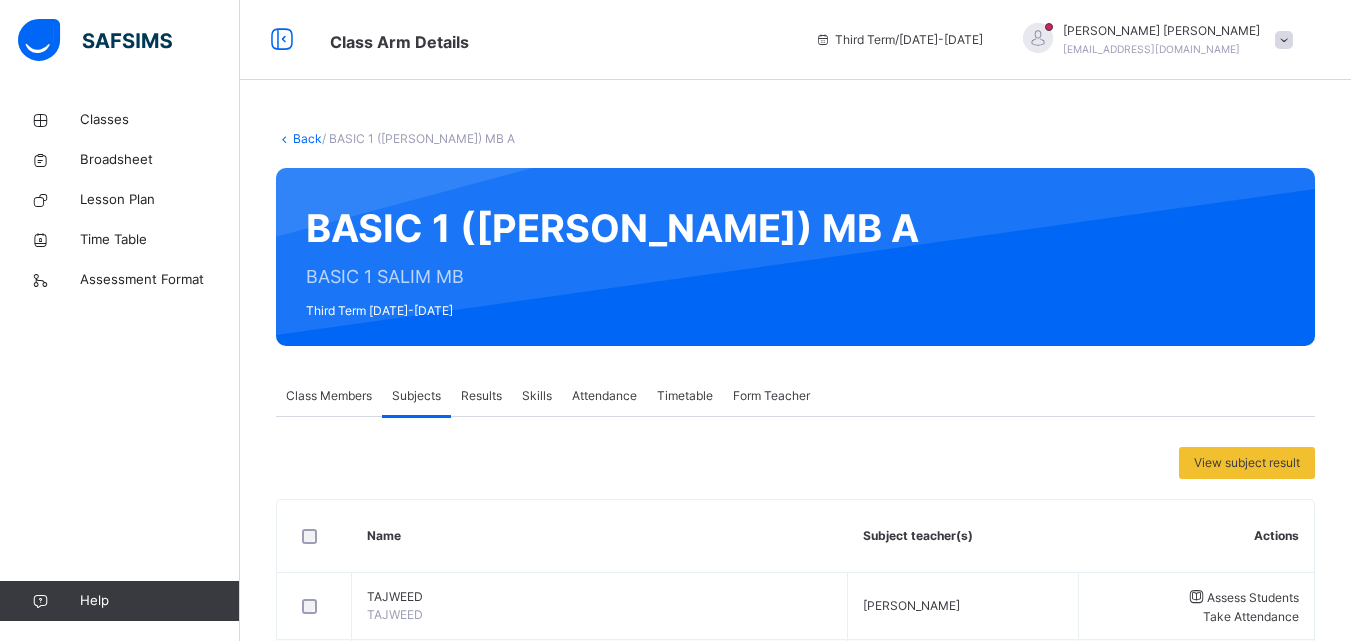 type on "**" 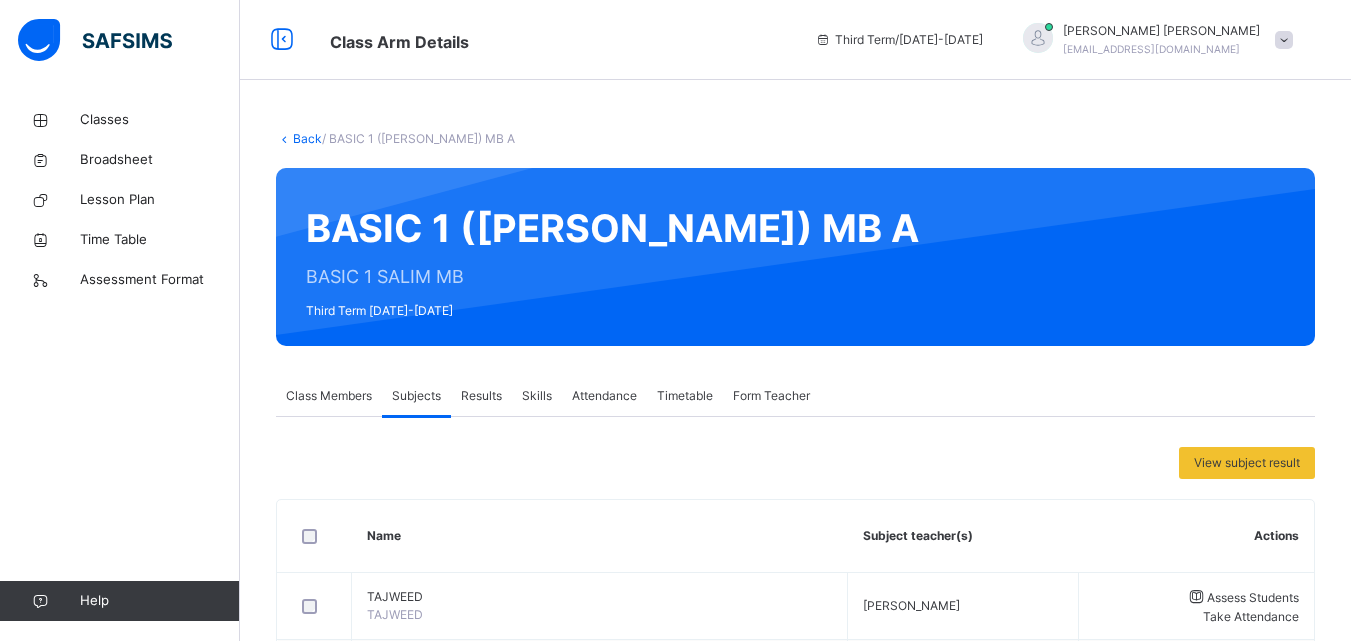type on "**" 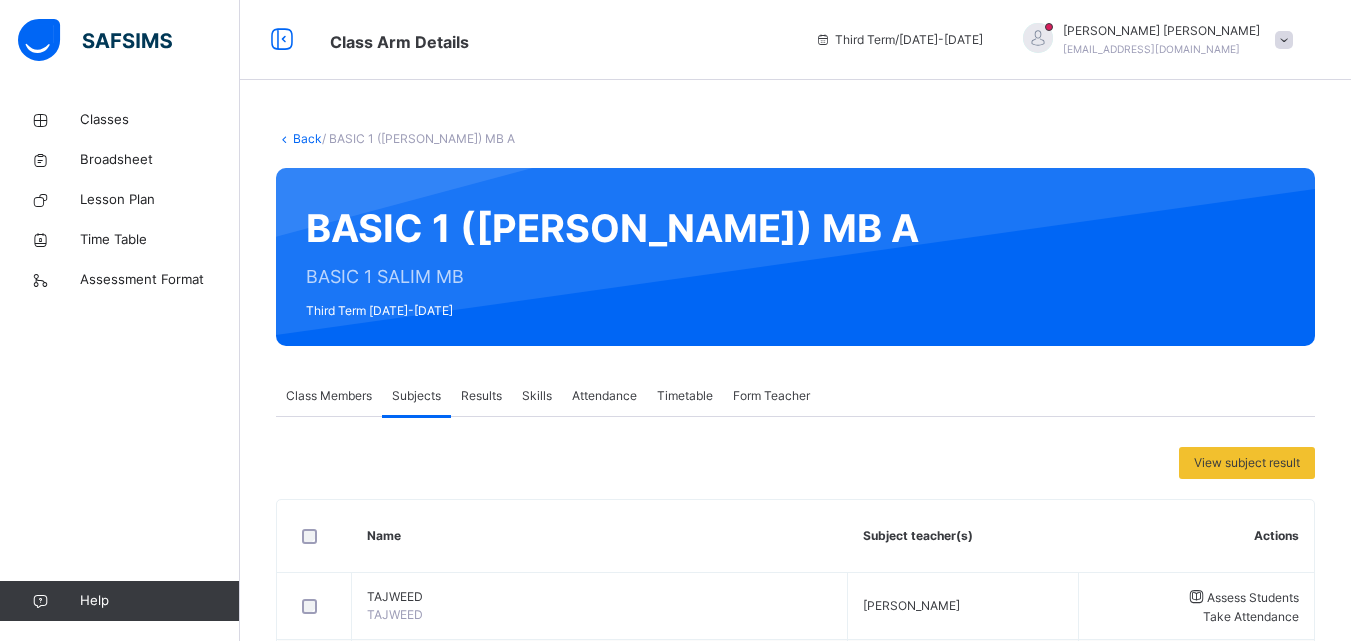 type on "**" 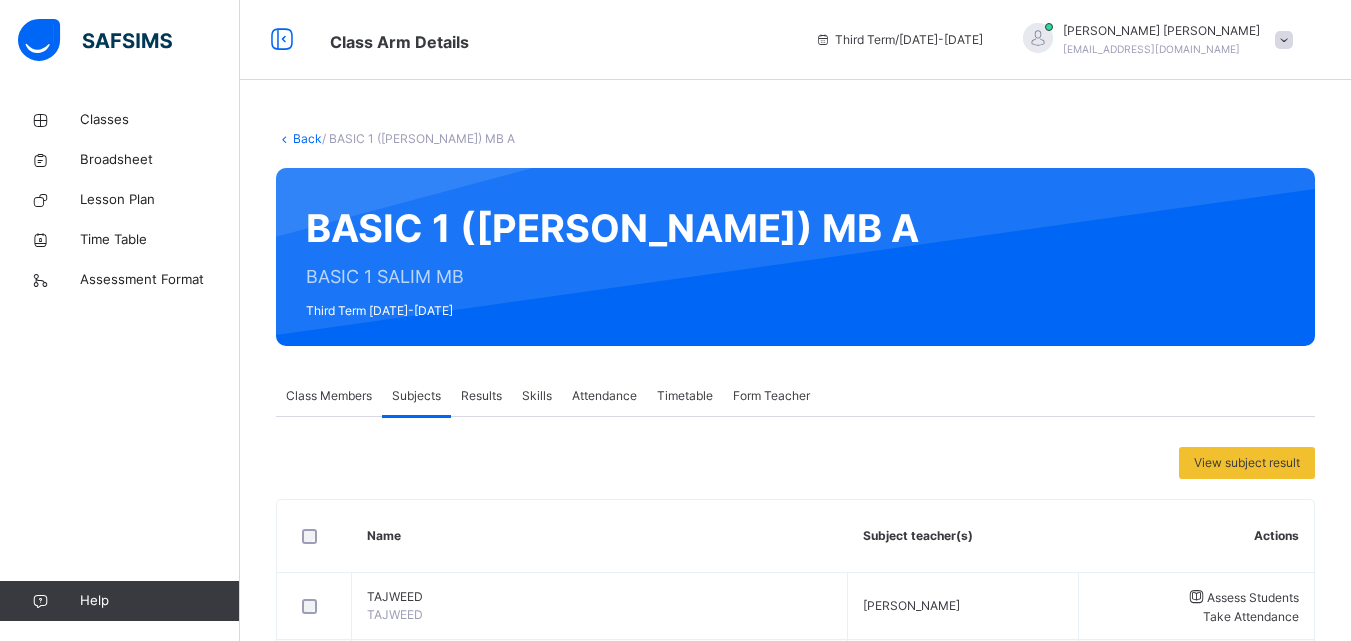 type on "**" 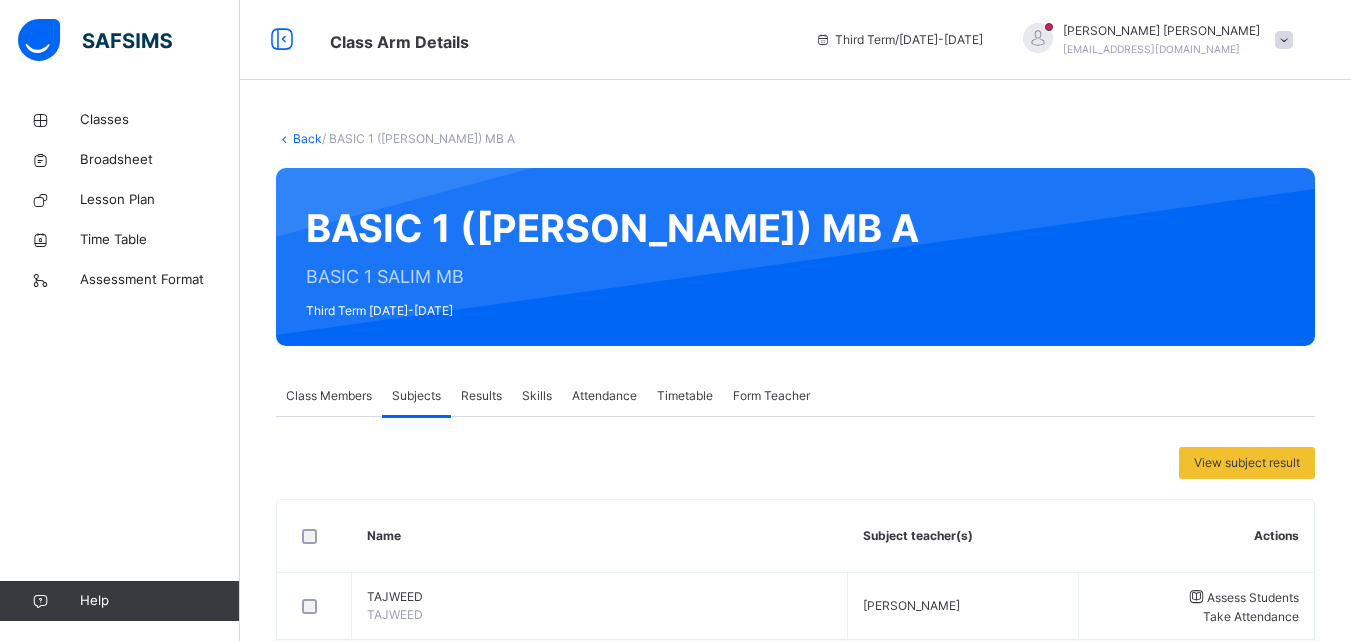 type on "*" 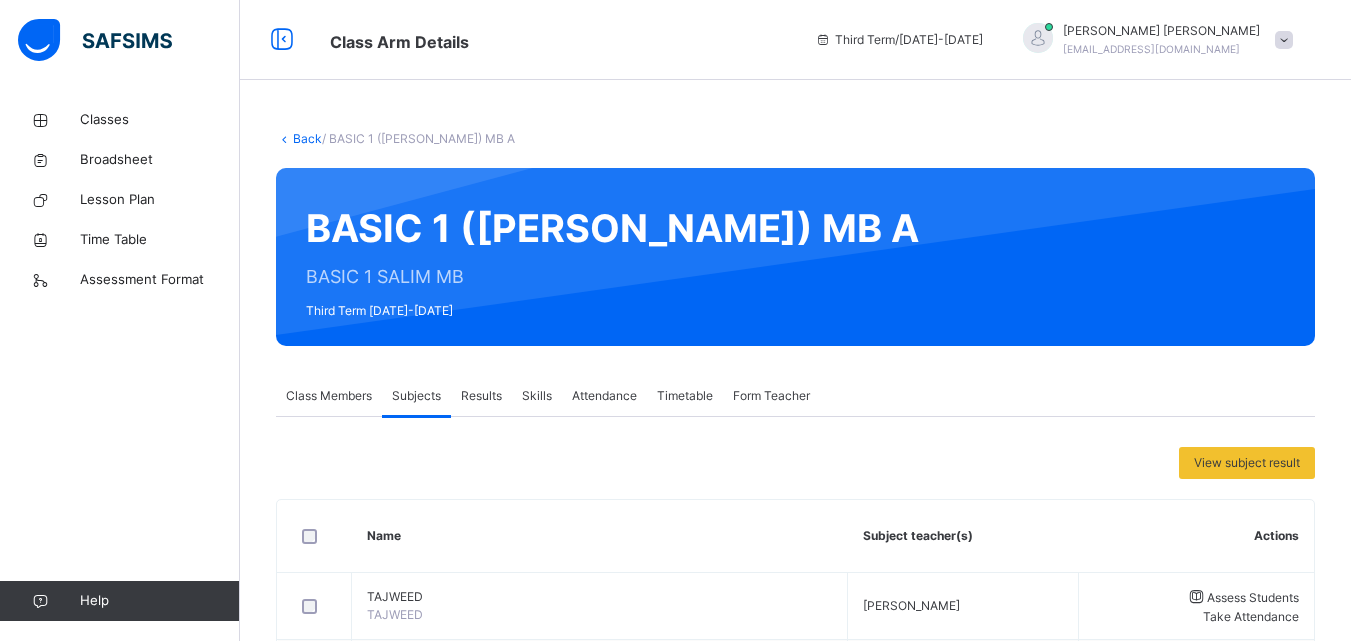 type on "**" 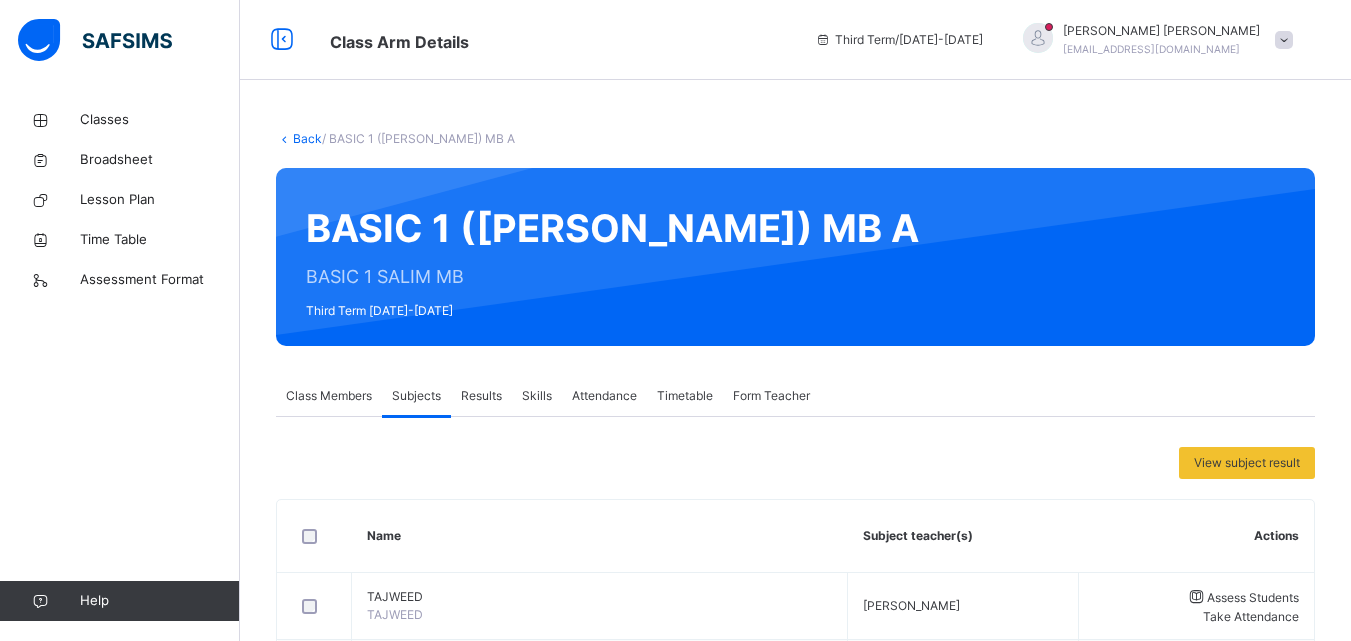type on "**" 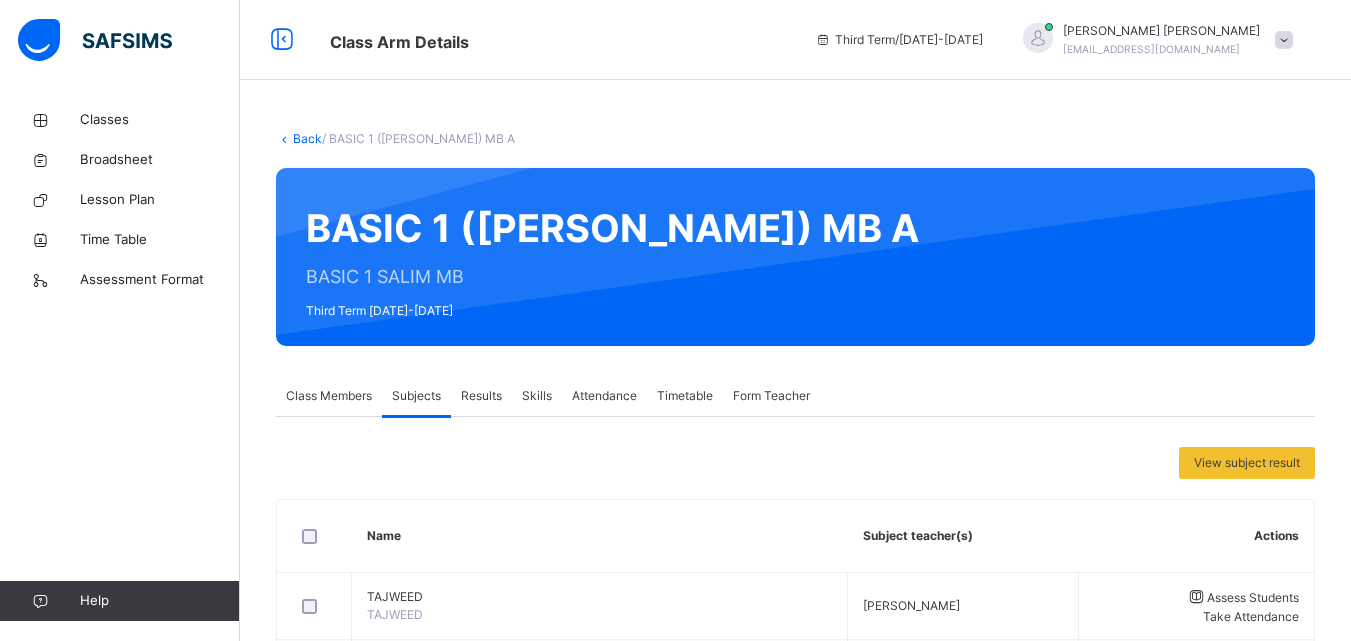 type on "**" 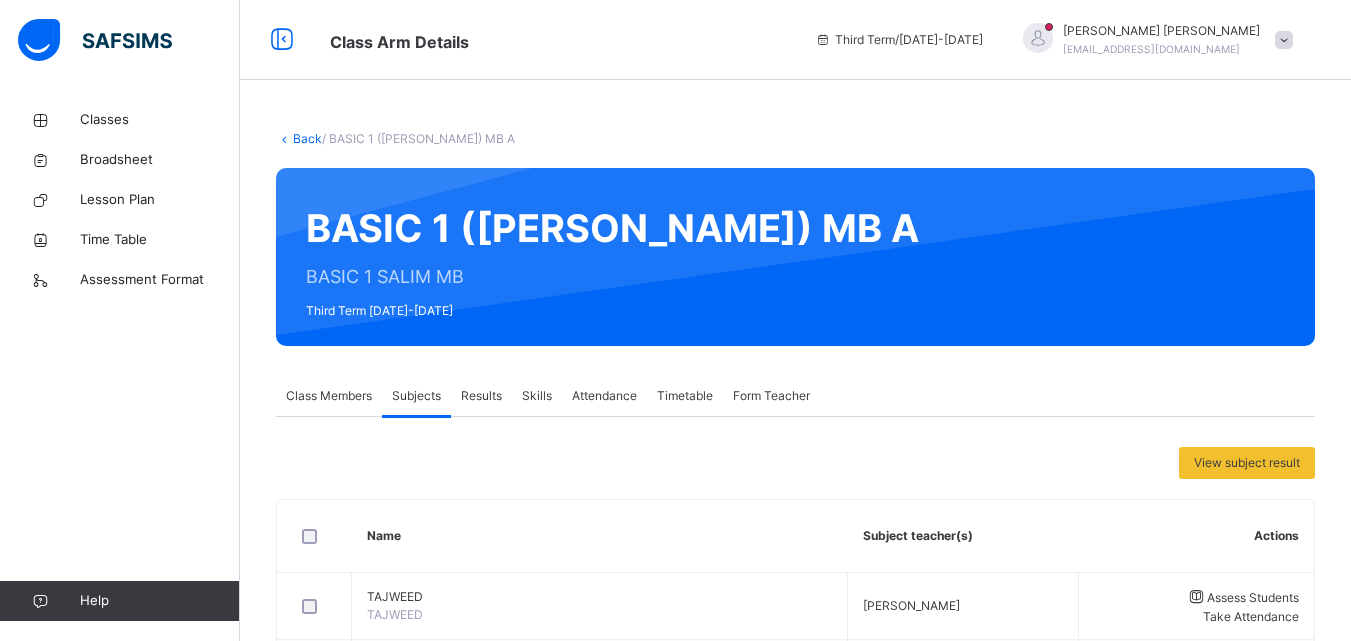 type on "**" 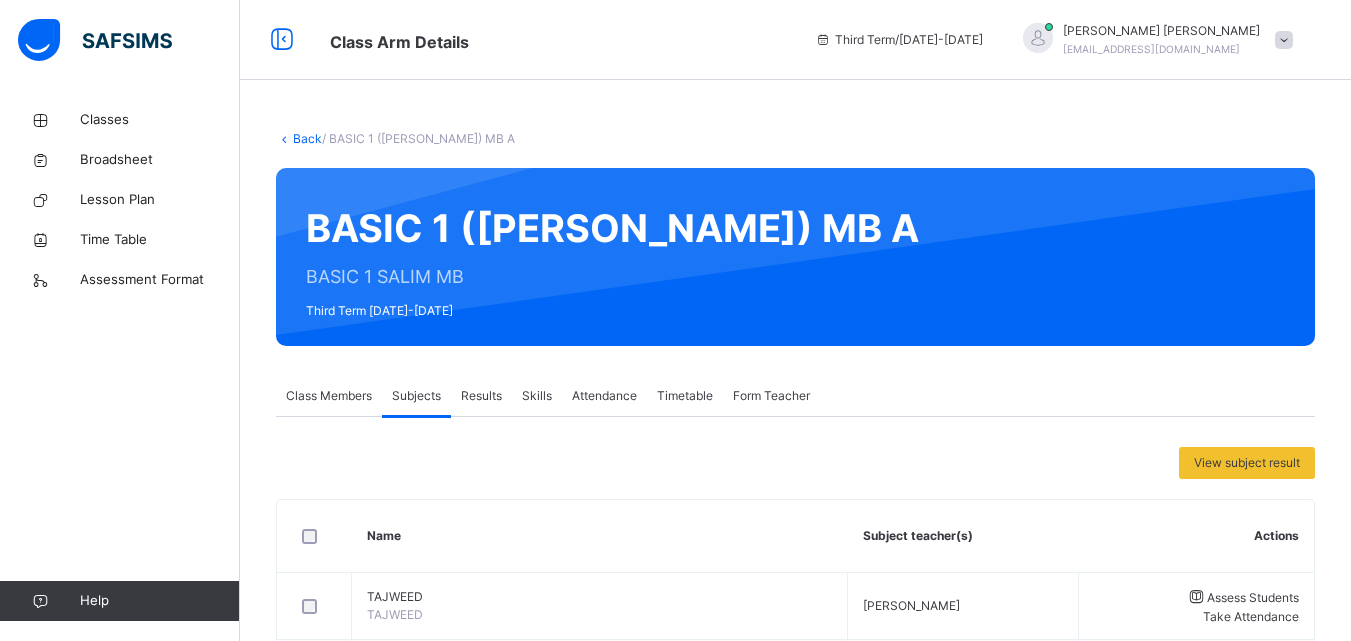 type on "**" 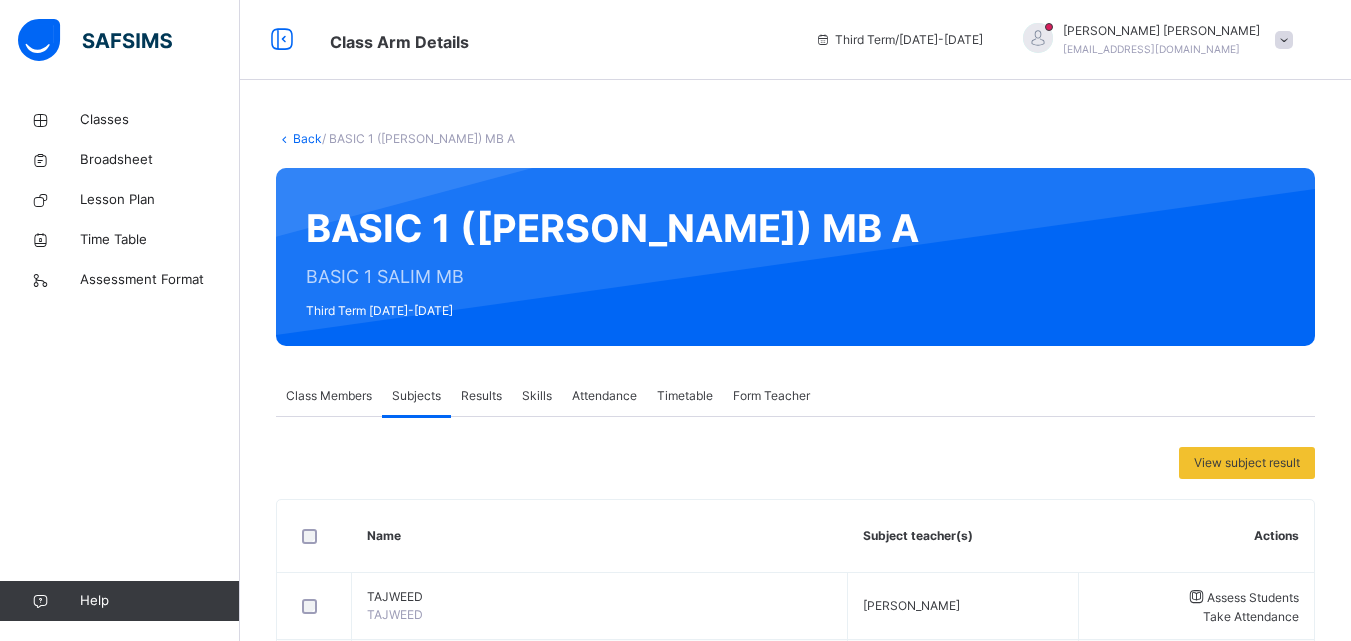 scroll, scrollTop: 87, scrollLeft: 0, axis: vertical 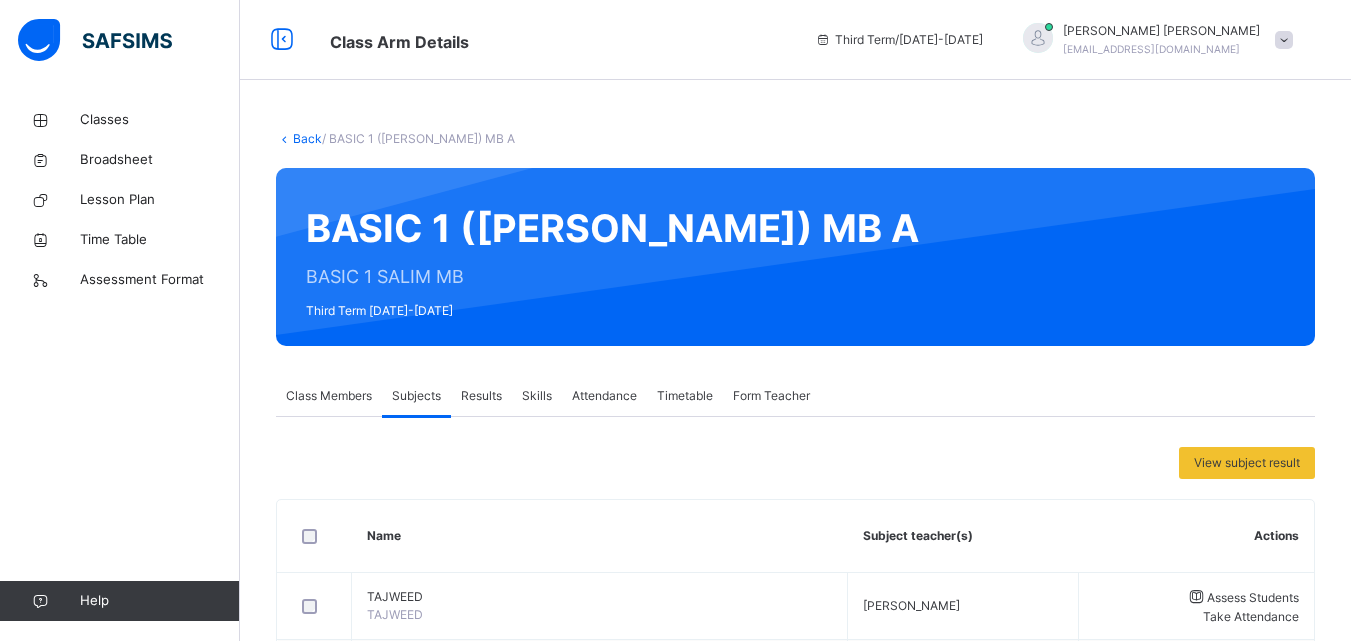click on "FIQHU" at bounding box center [1537, 2453] 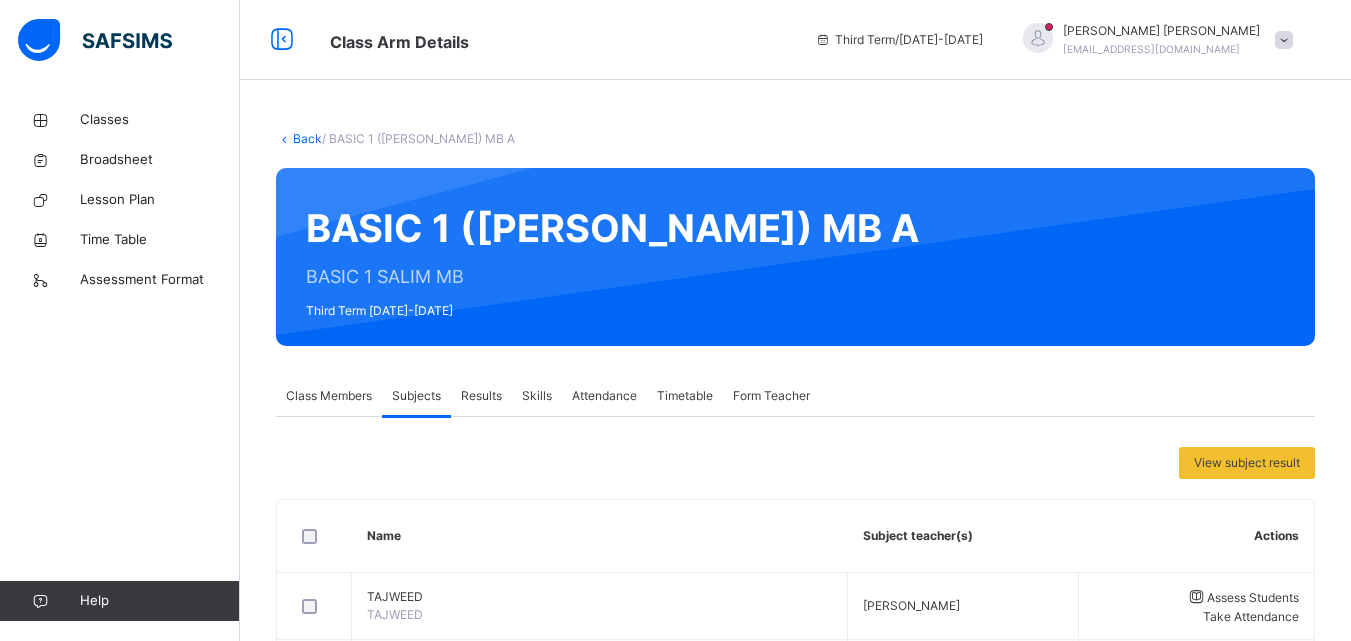 click at bounding box center [944, 2142] 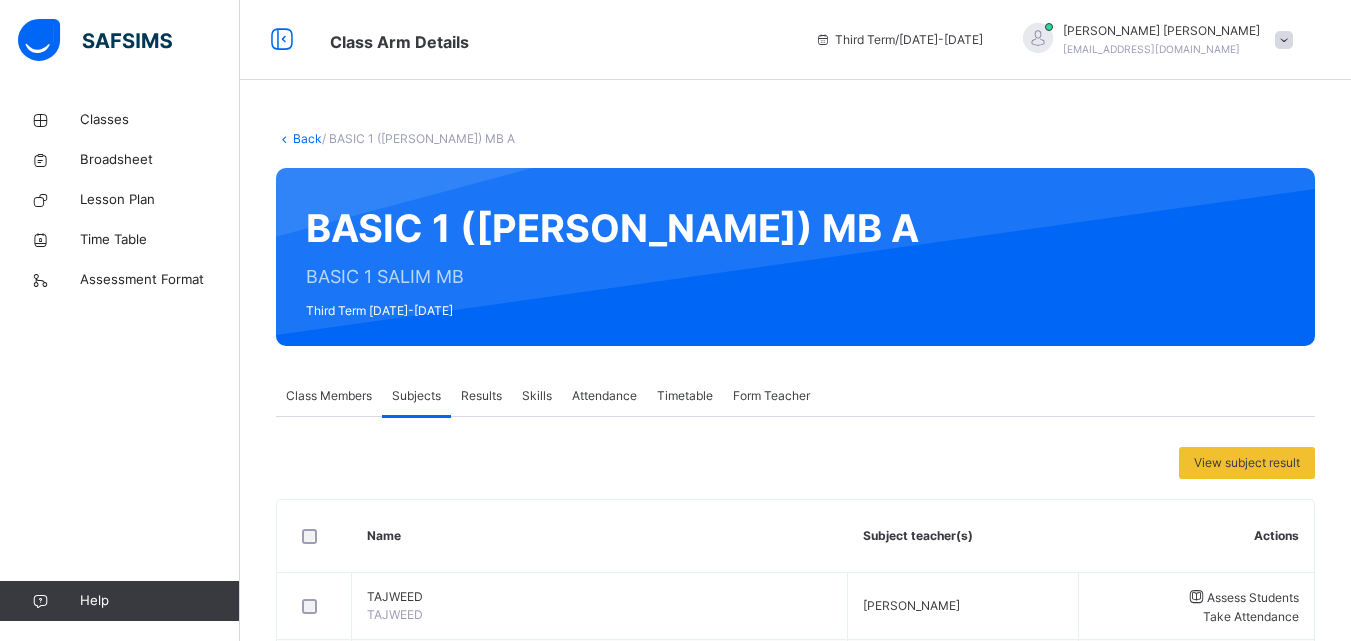 click on "**" at bounding box center [944, 2168] 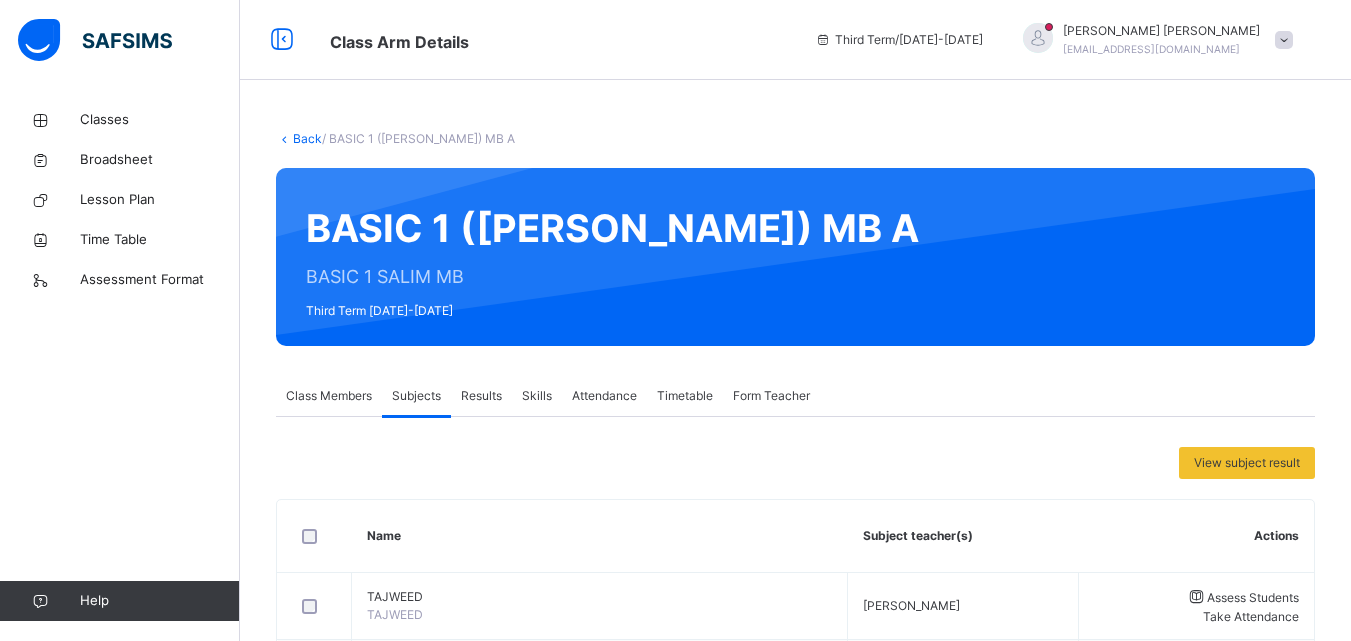 scroll, scrollTop: 508, scrollLeft: 0, axis: vertical 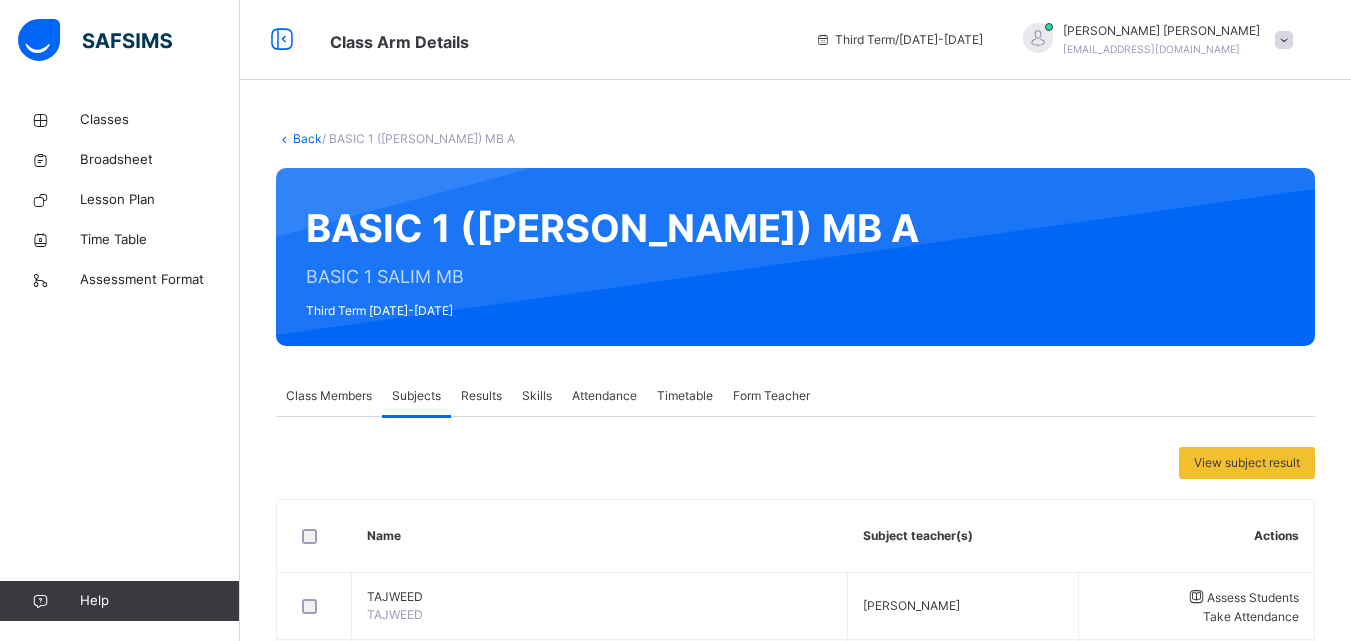 click on "Show Comments" at bounding box center (823, 1921) 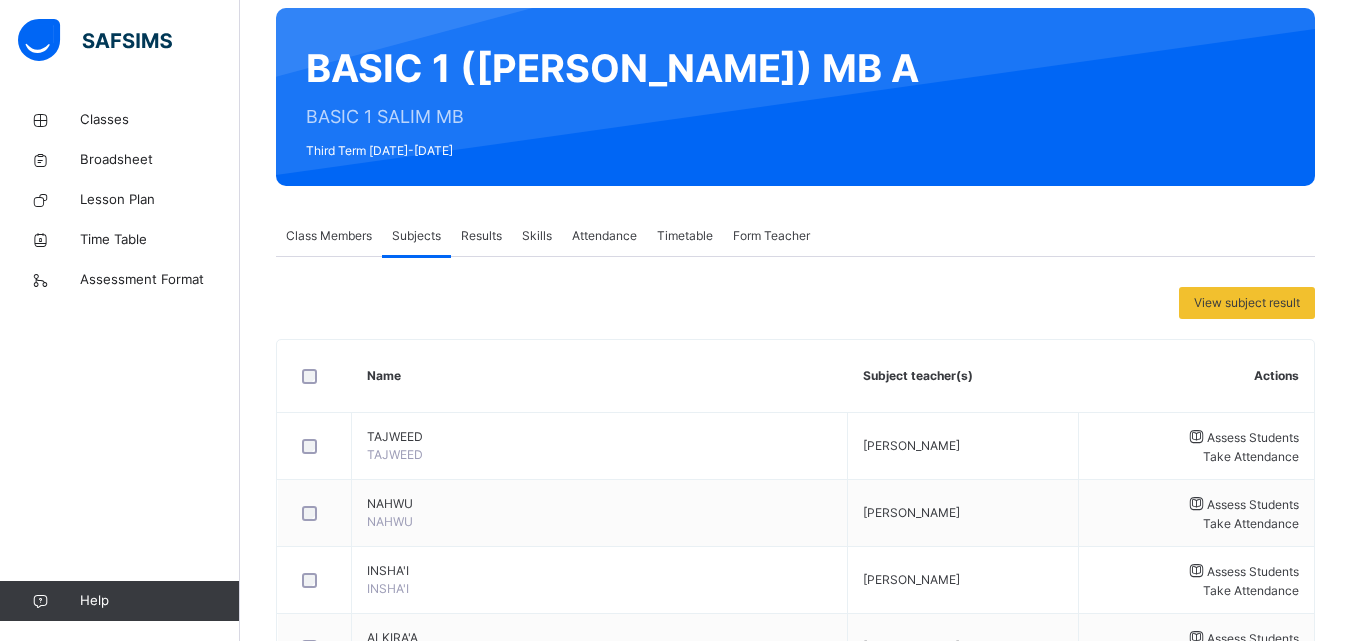 scroll, scrollTop: 207, scrollLeft: 0, axis: vertical 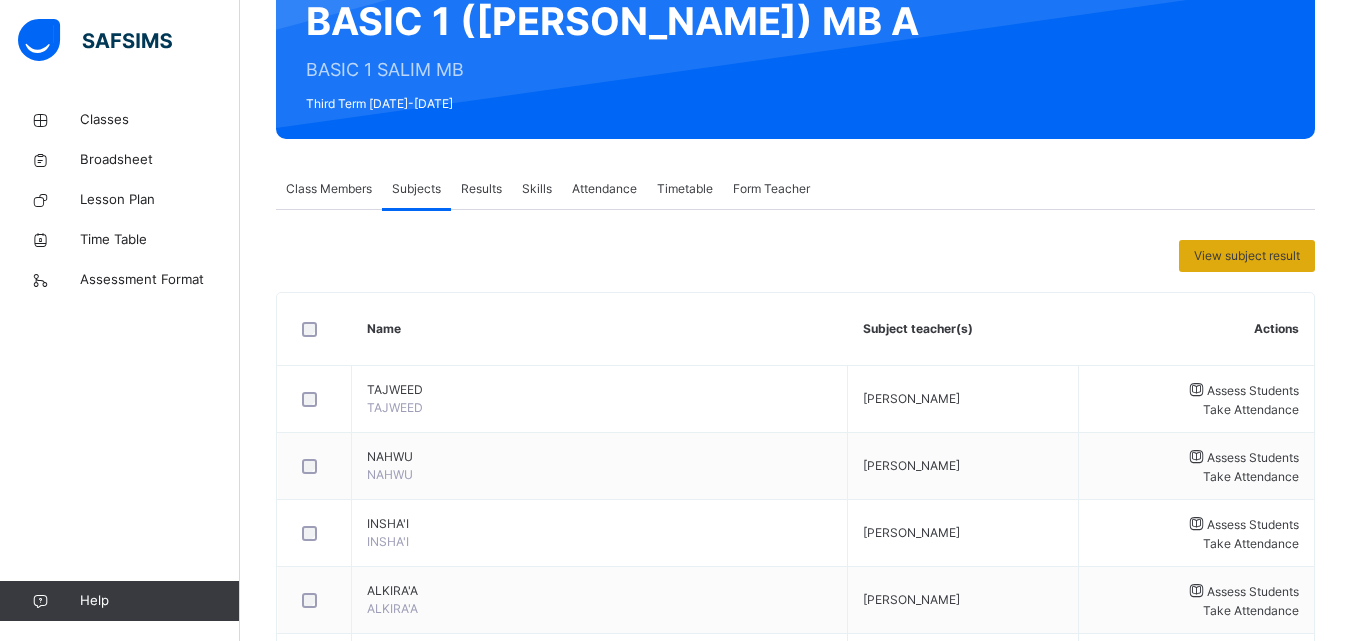 click on "View subject result" at bounding box center (1247, 256) 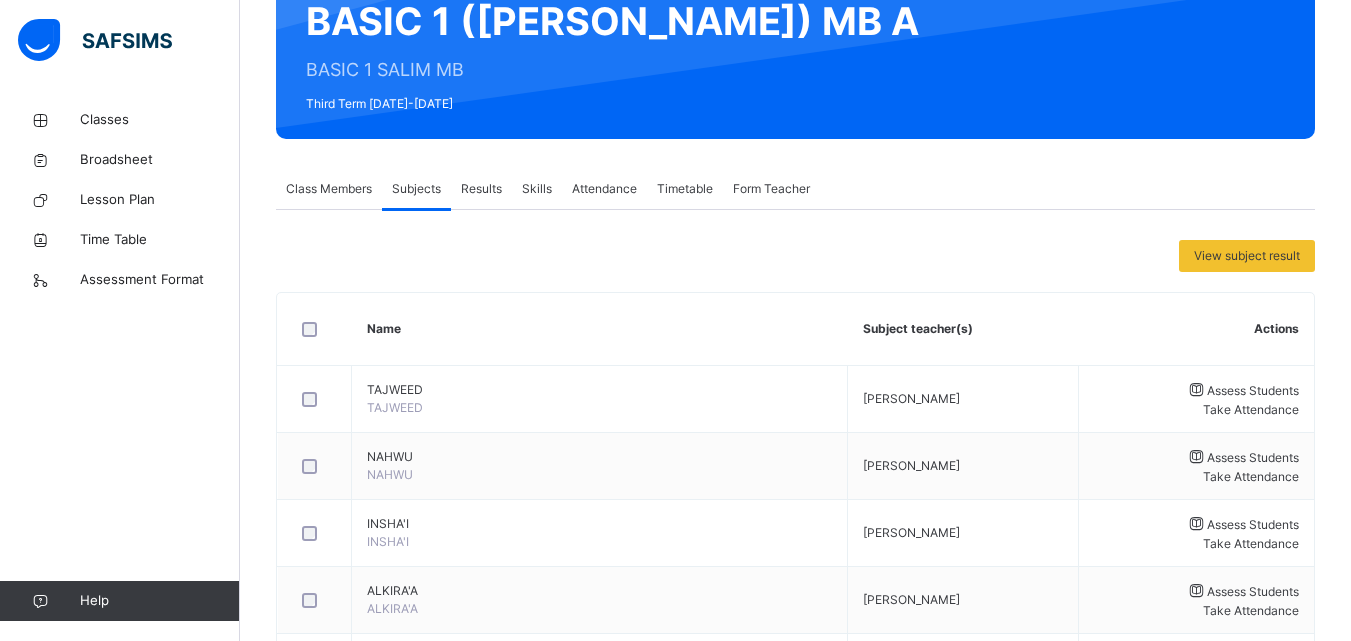 click 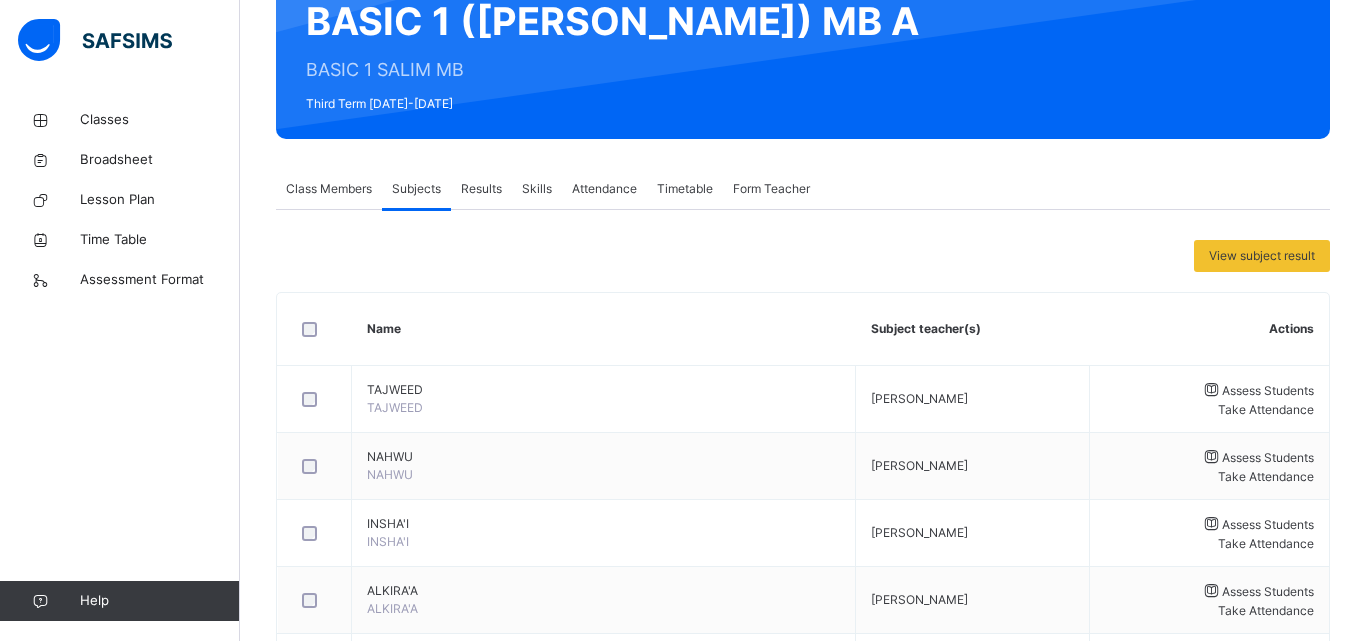click on "×" at bounding box center (1295, 1490) 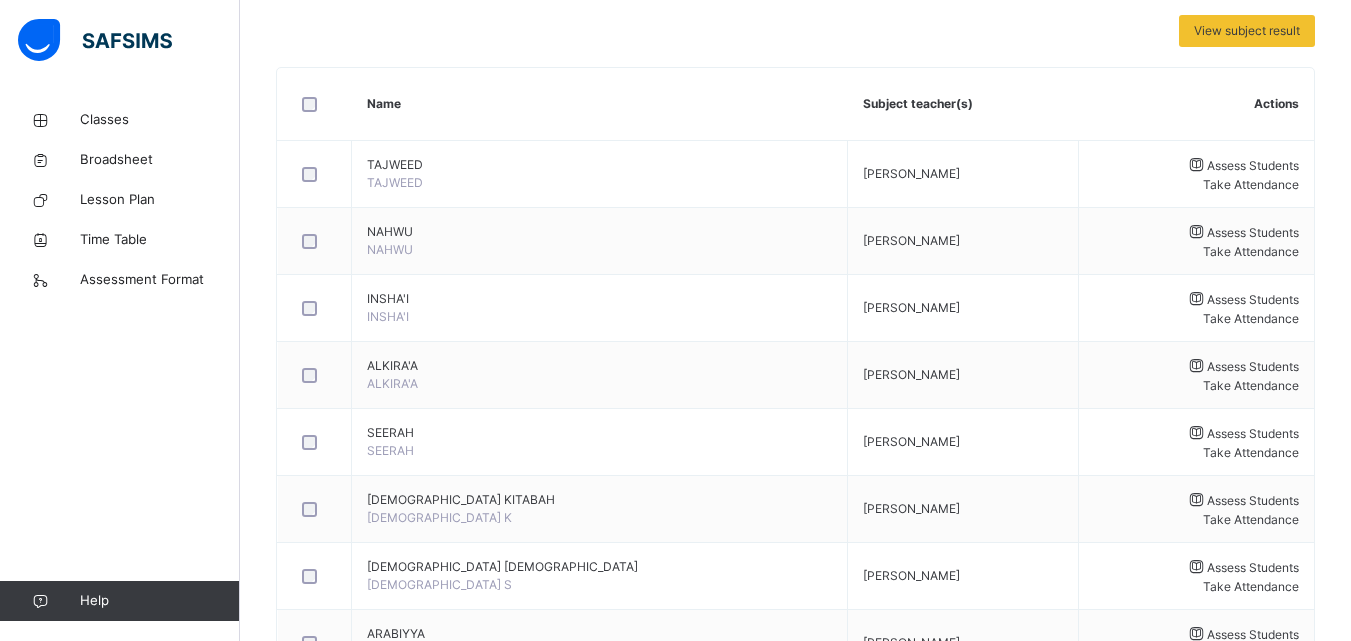 scroll, scrollTop: 376, scrollLeft: 0, axis: vertical 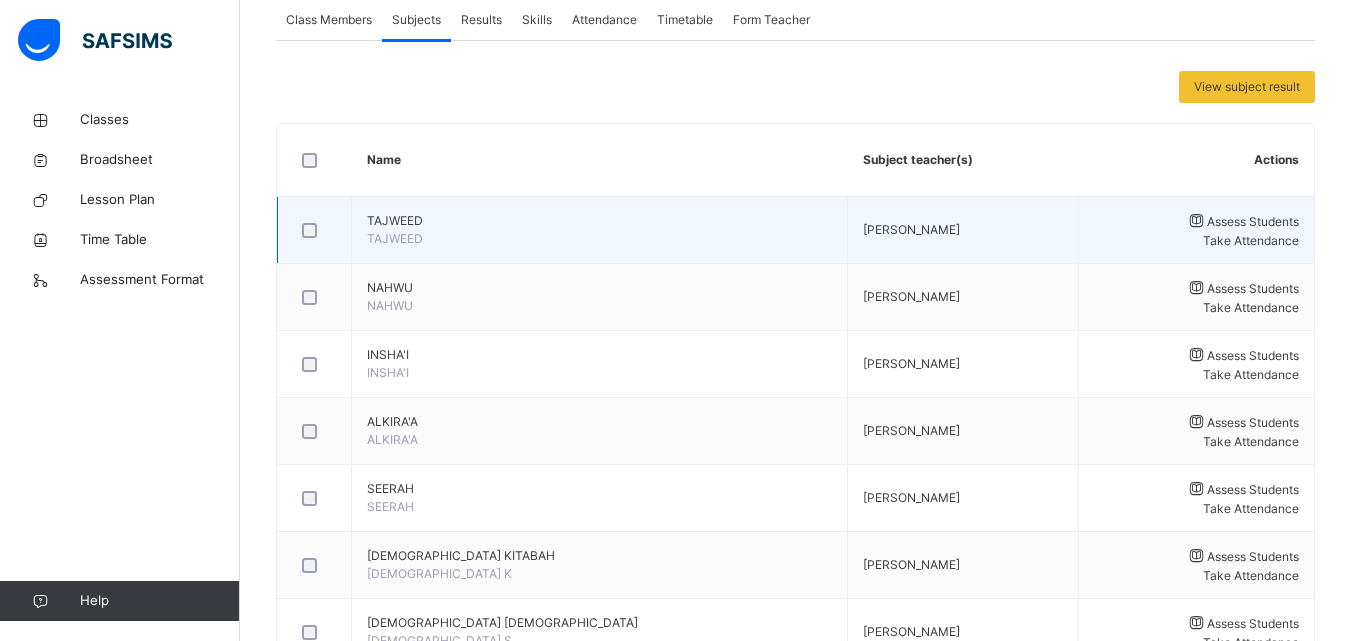 click on "Take Attendance" at bounding box center [1251, 240] 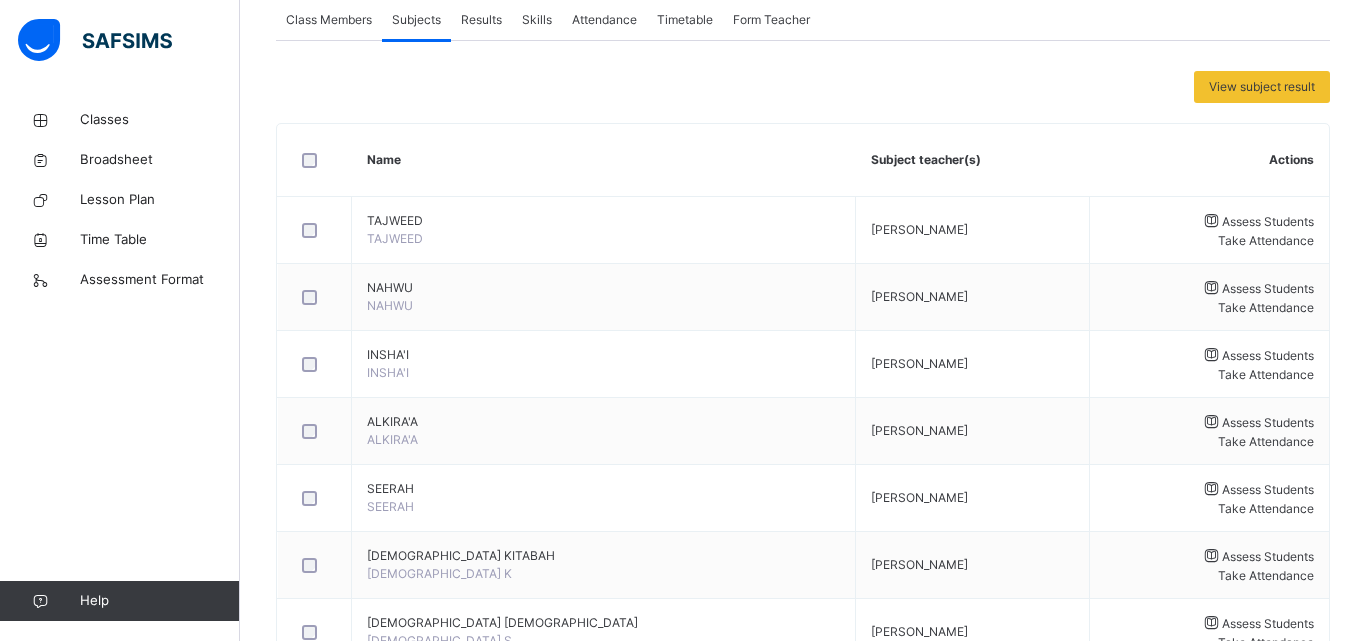 click on "×" at bounding box center [1300, 1330] 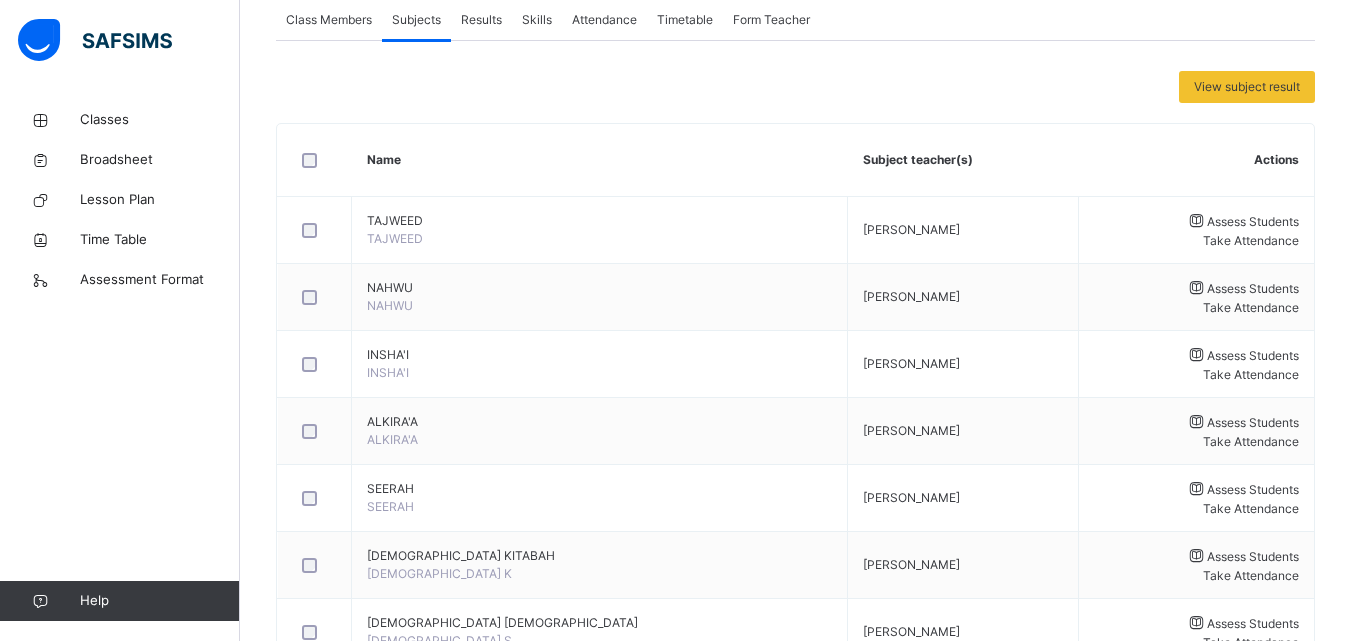 scroll, scrollTop: 1054, scrollLeft: 0, axis: vertical 